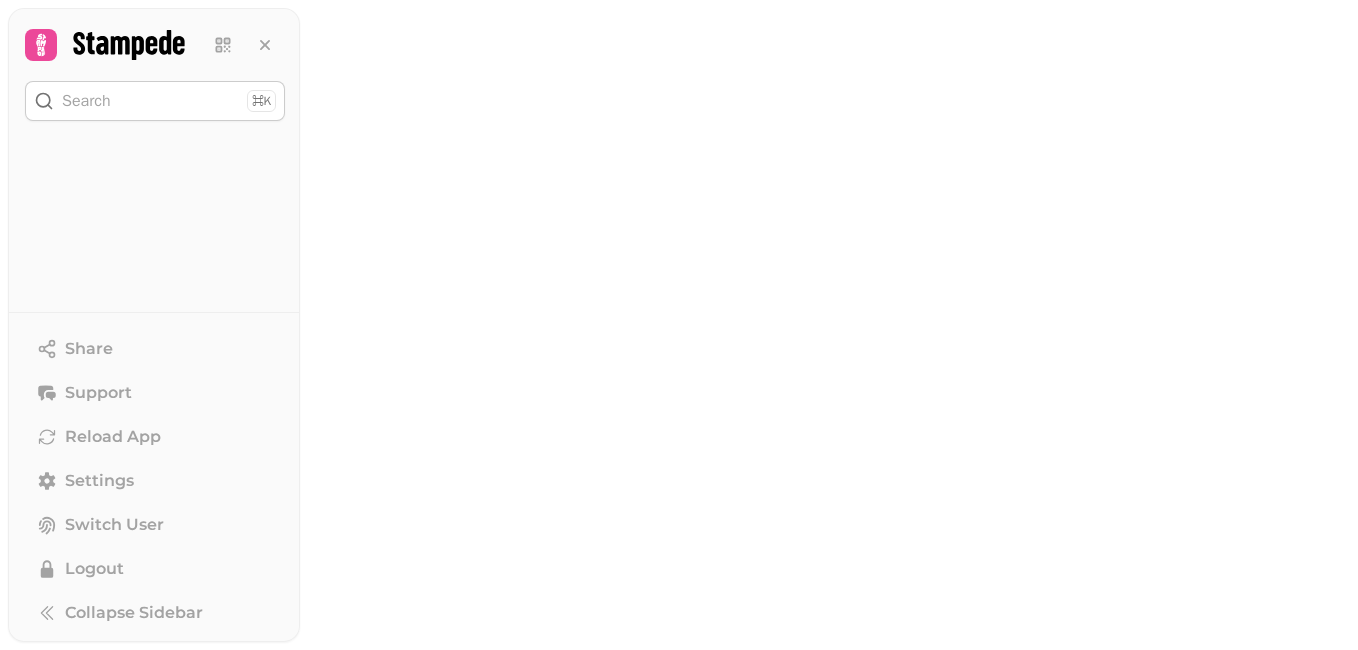 scroll, scrollTop: 0, scrollLeft: 0, axis: both 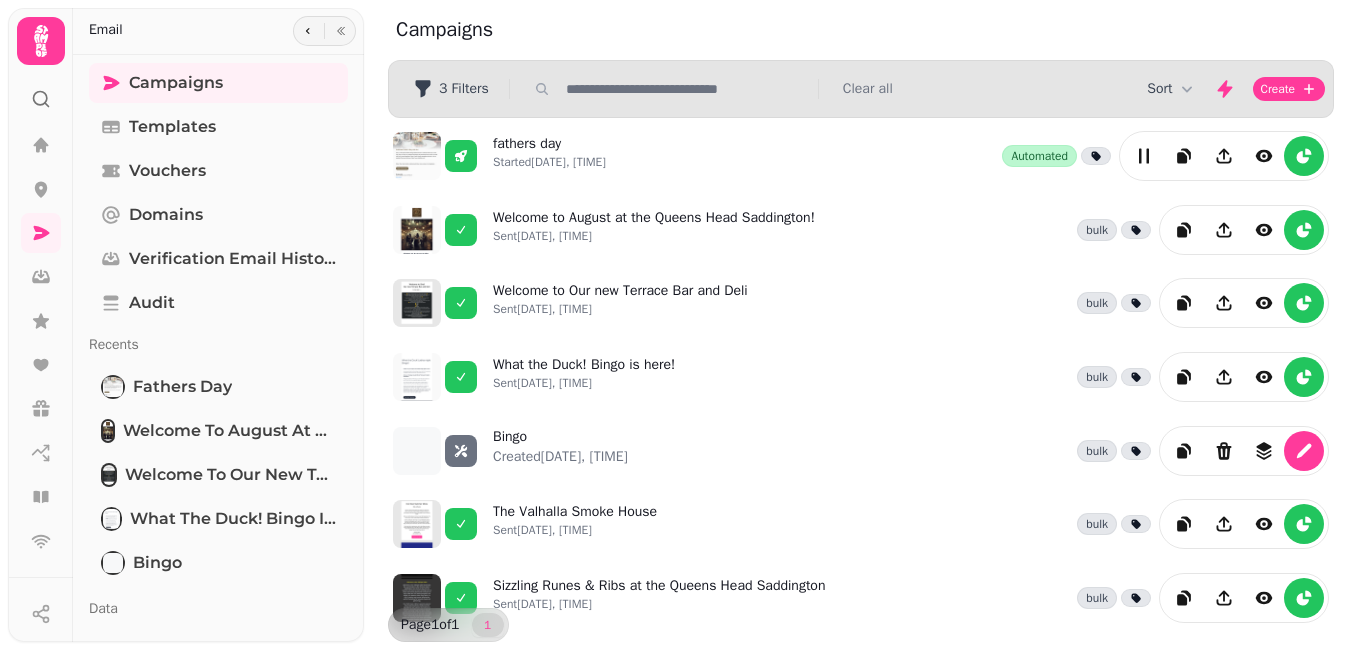 click 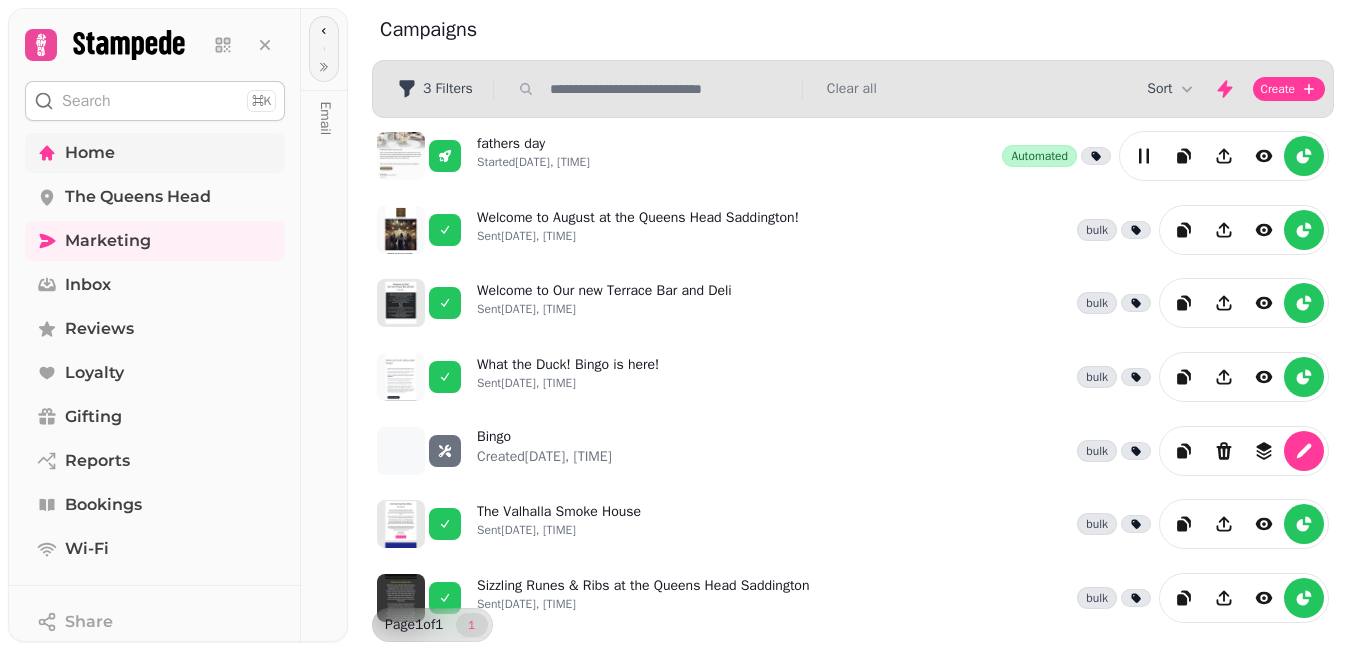 click on "Home" at bounding box center [90, 153] 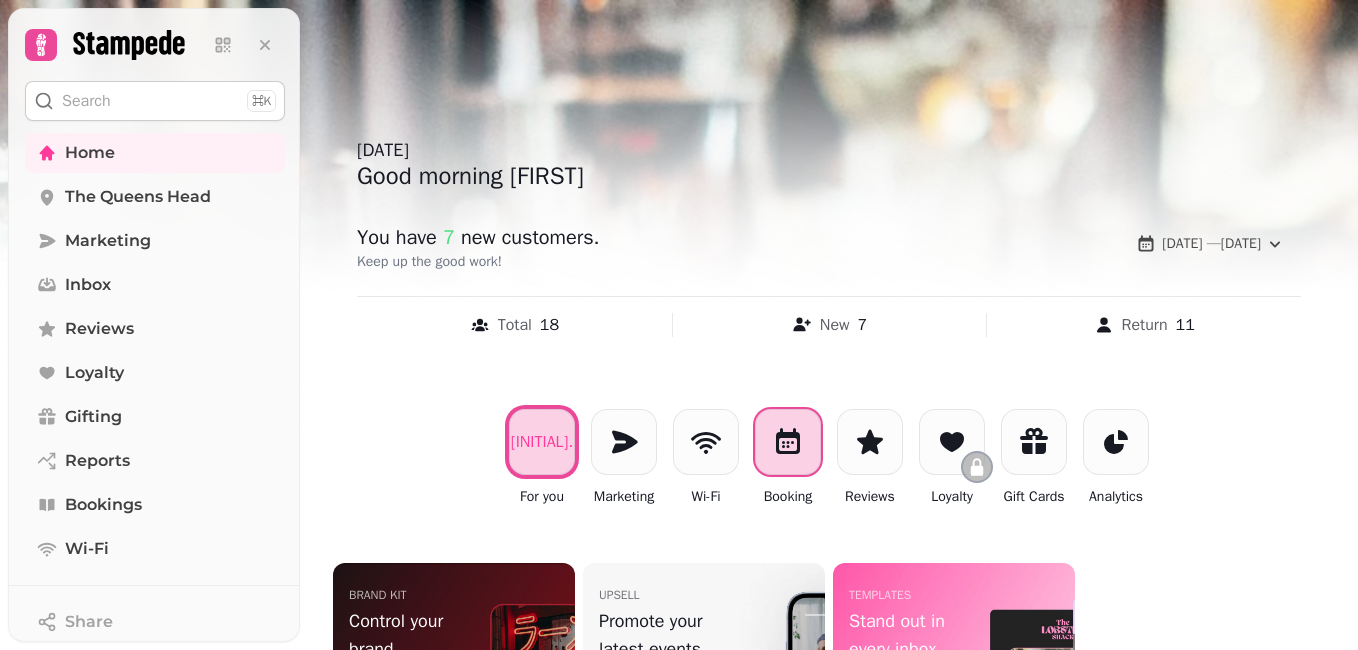 click at bounding box center (788, 442) 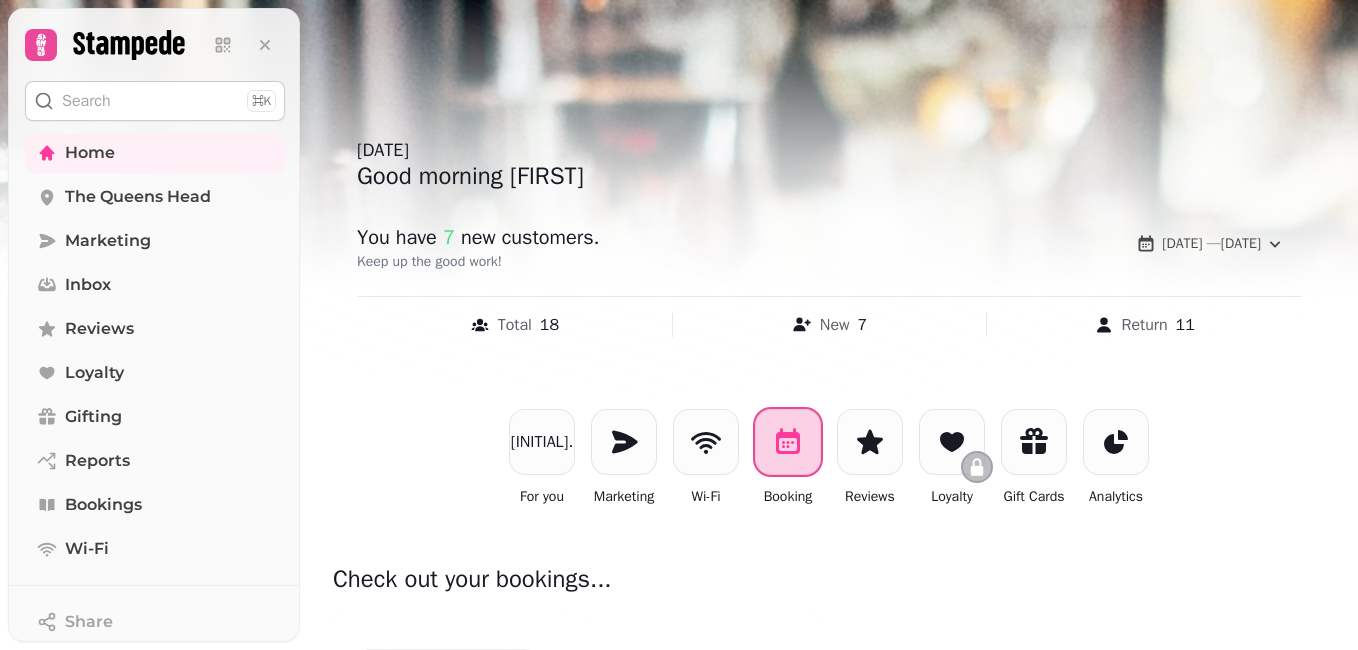 click at bounding box center [788, 442] 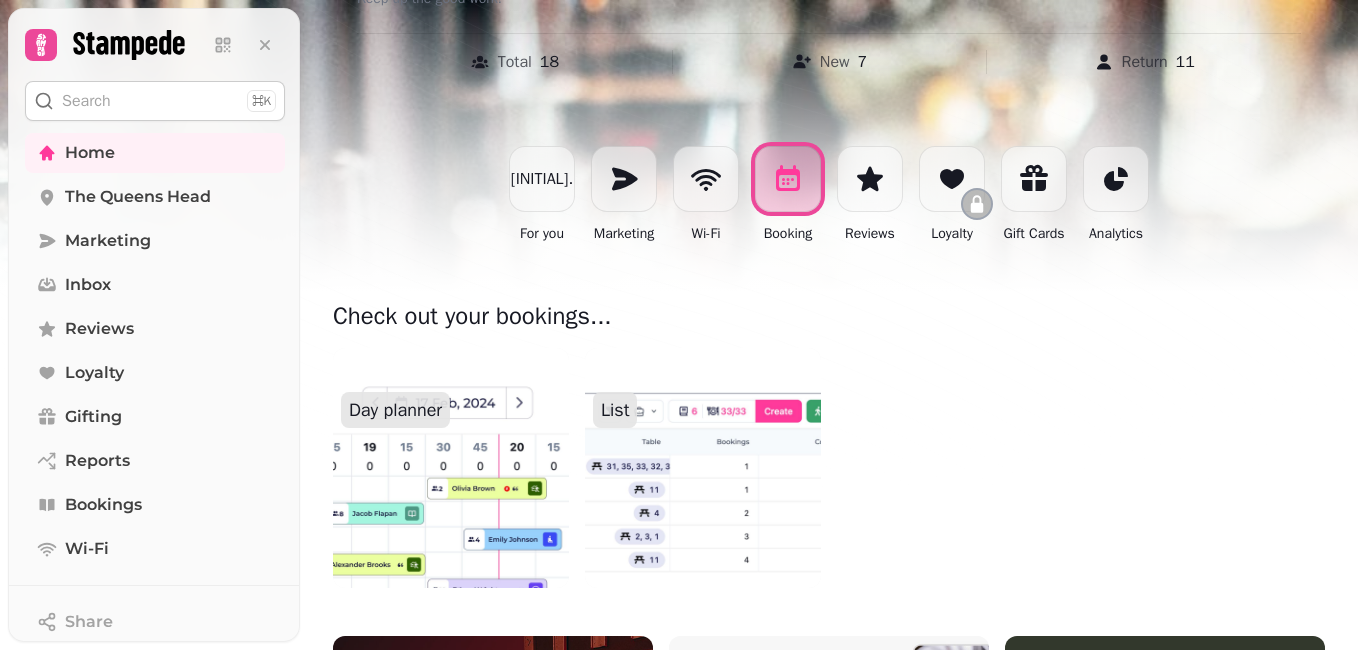 scroll, scrollTop: 278, scrollLeft: 0, axis: vertical 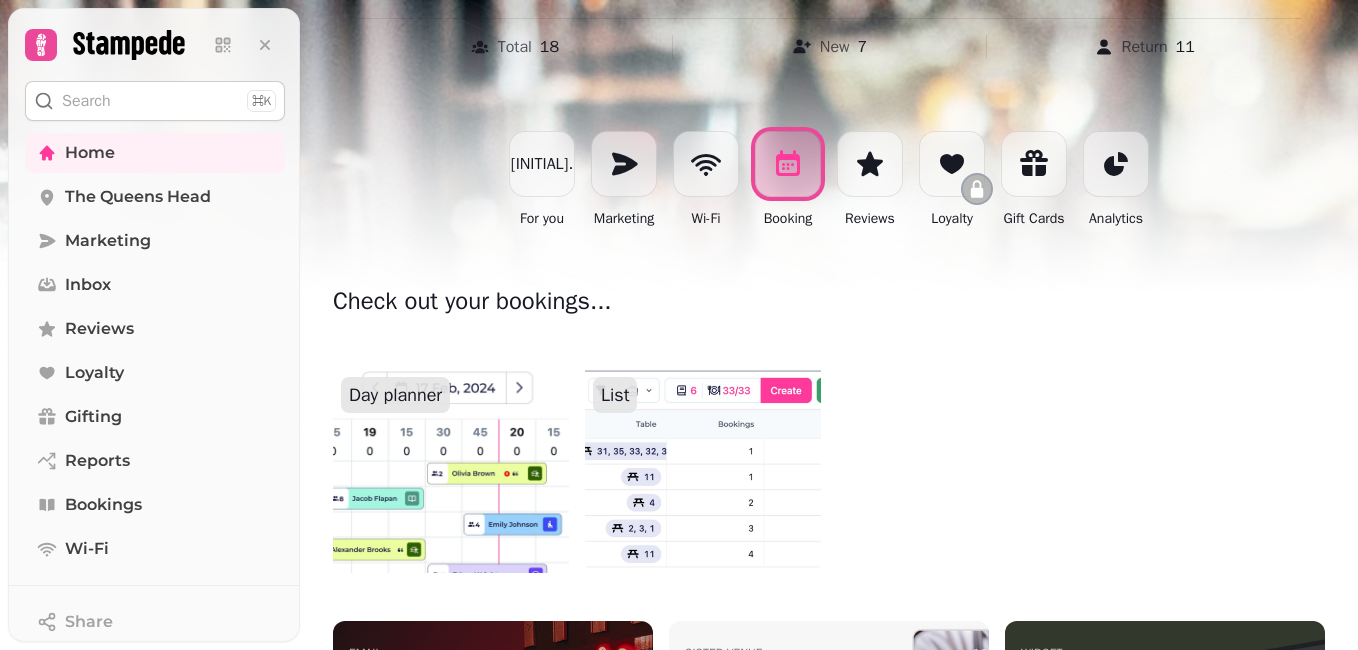 click at bounding box center (703, 453) 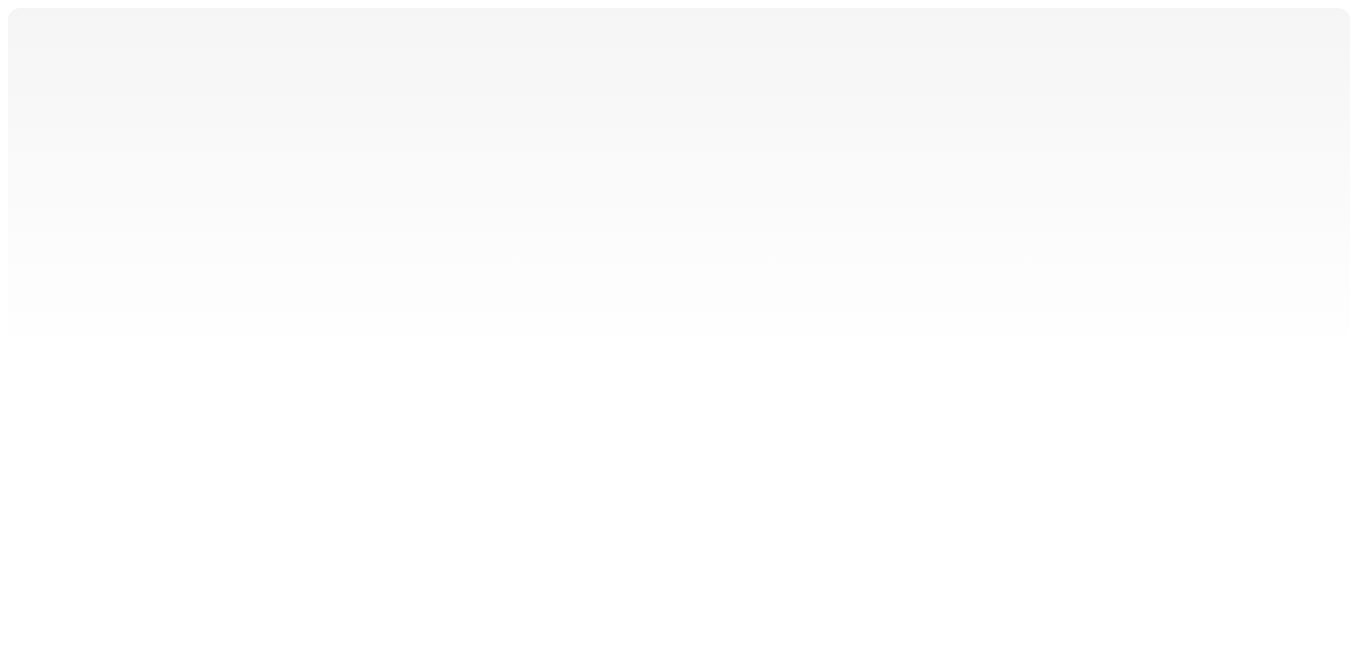 scroll, scrollTop: 0, scrollLeft: 0, axis: both 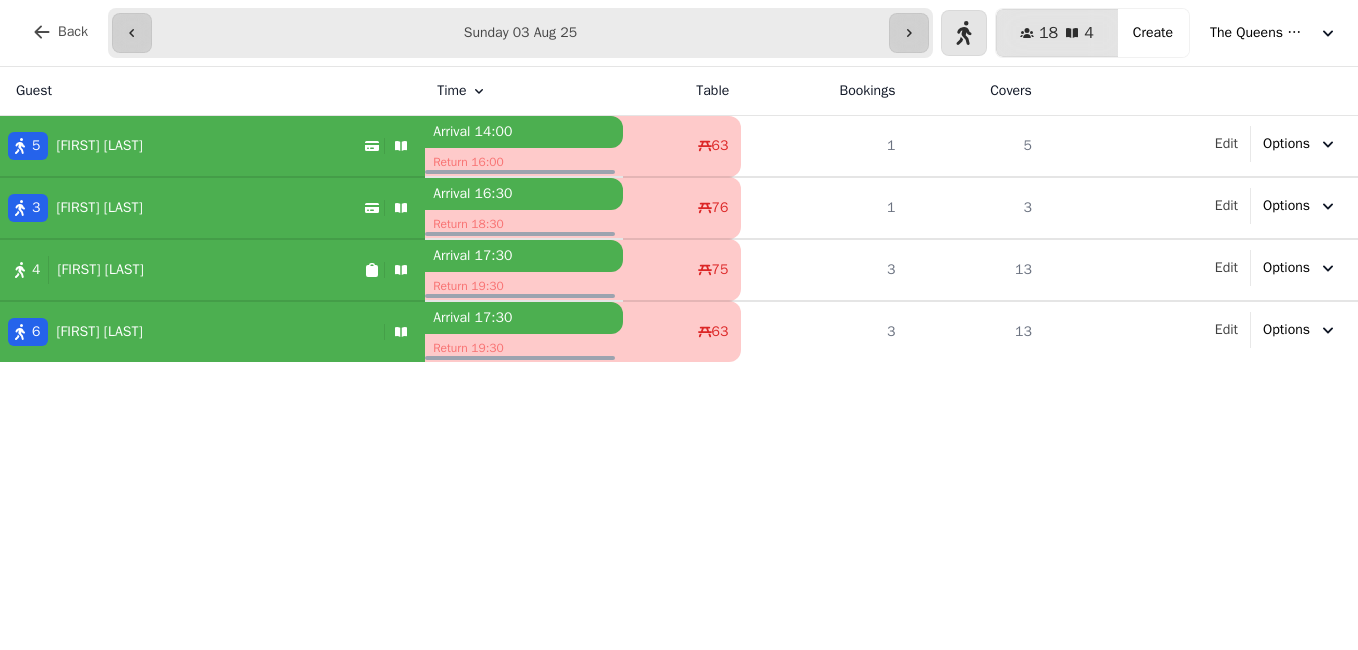 click on "Arrival [TIME]" at bounding box center (524, 132) 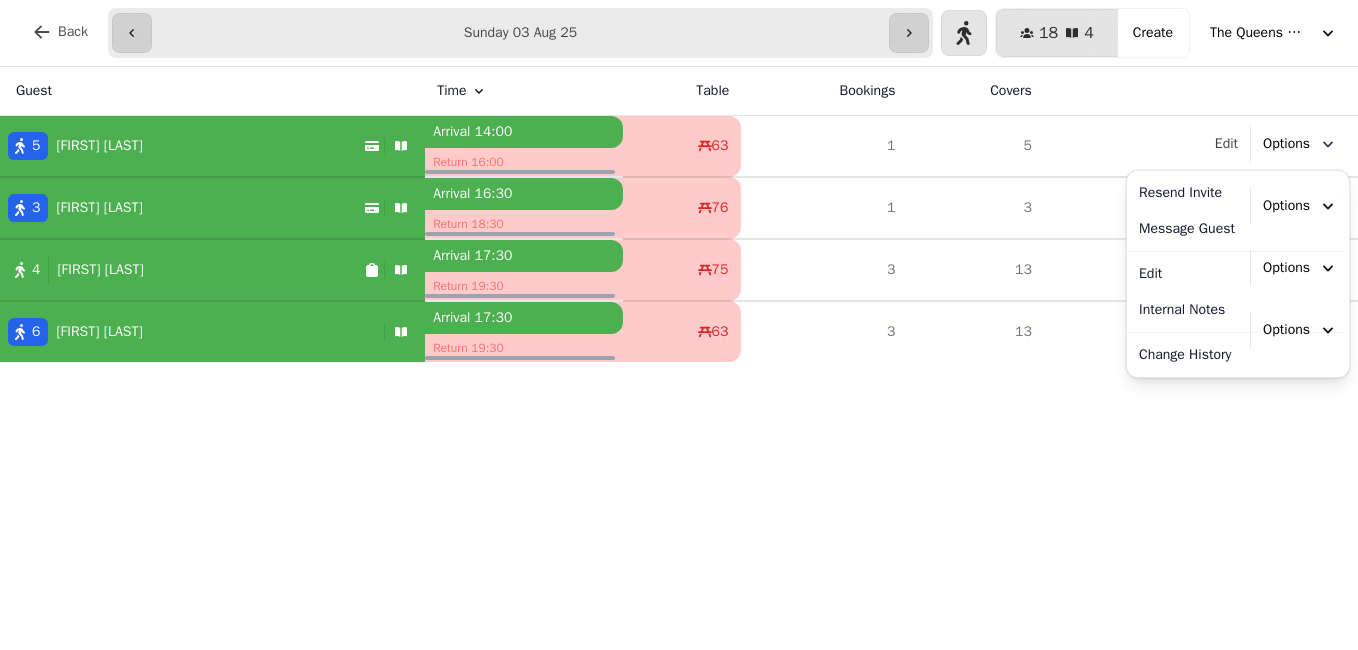 click 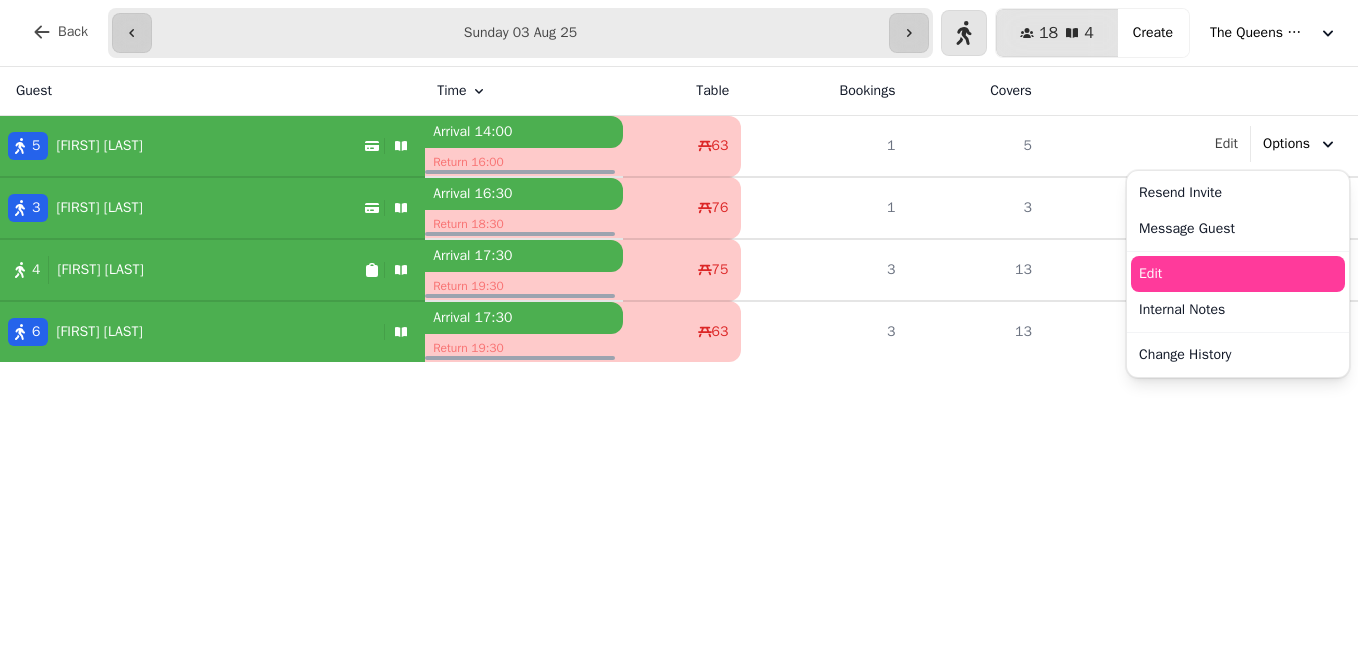 click on "Edit" at bounding box center (1238, 274) 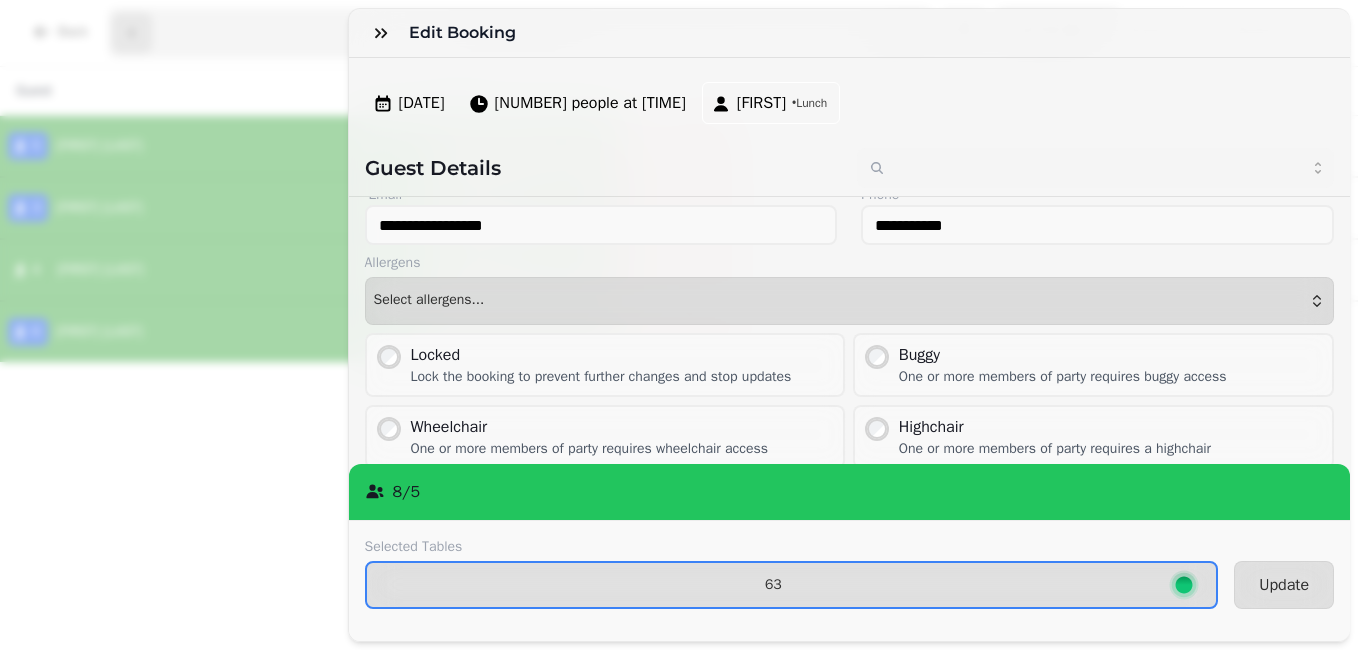 scroll, scrollTop: 238, scrollLeft: 0, axis: vertical 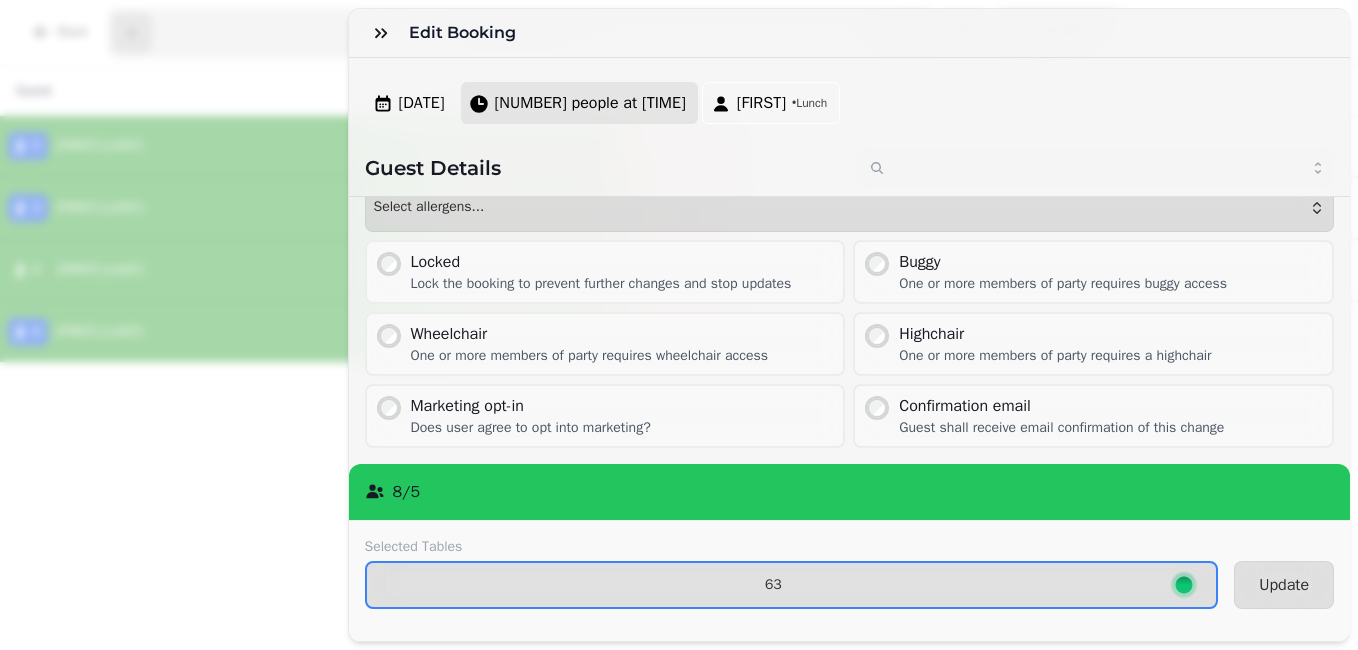 click on "[NUMBER] people at [TIME]" at bounding box center (590, 103) 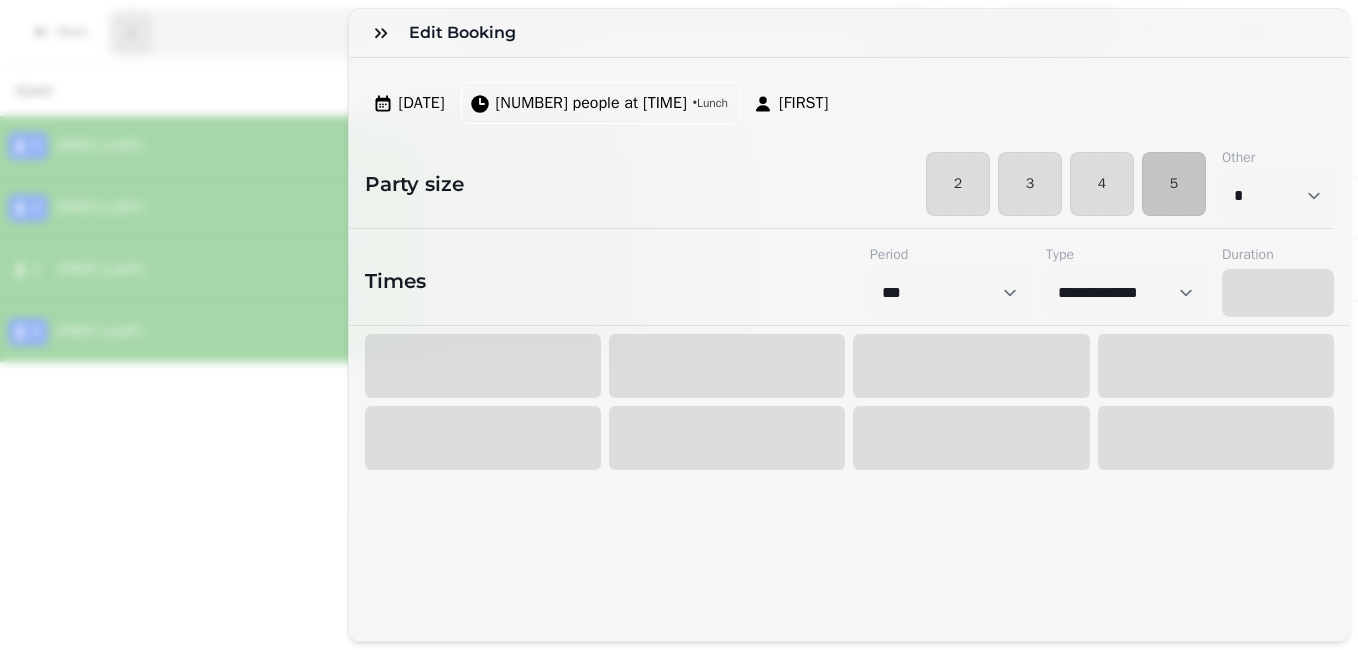 select on "****" 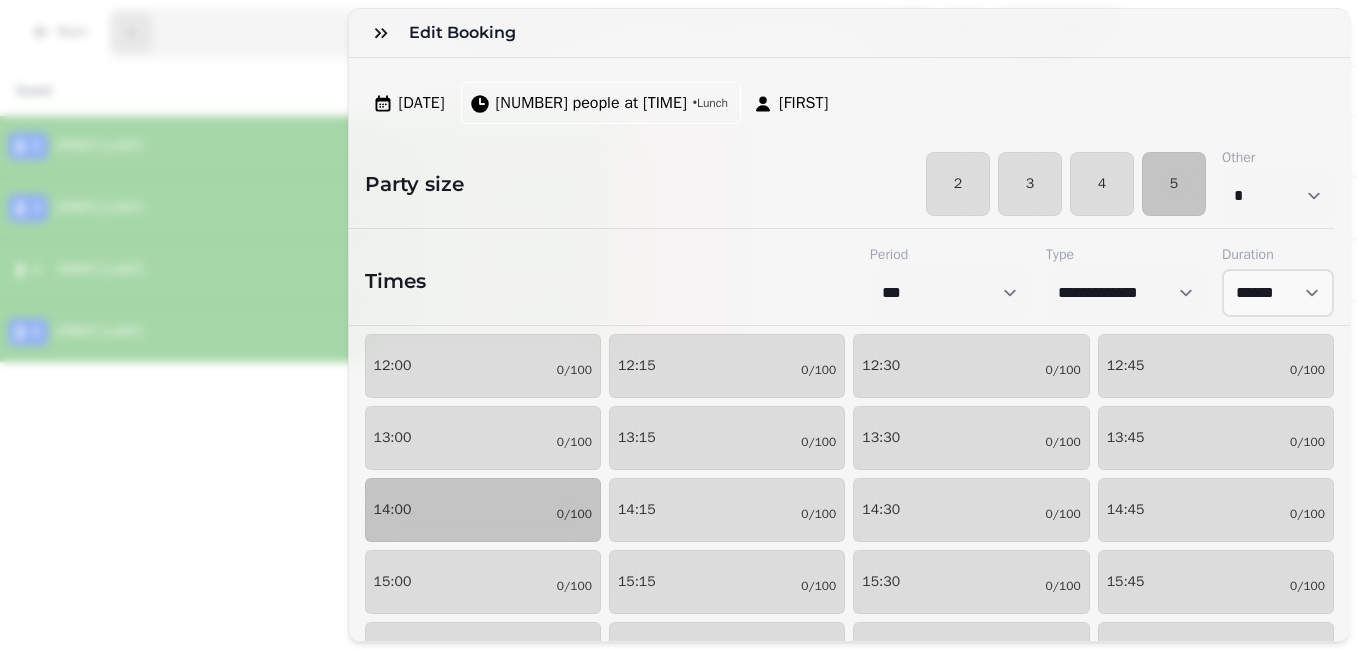 click on "**********" at bounding box center [679, 341] 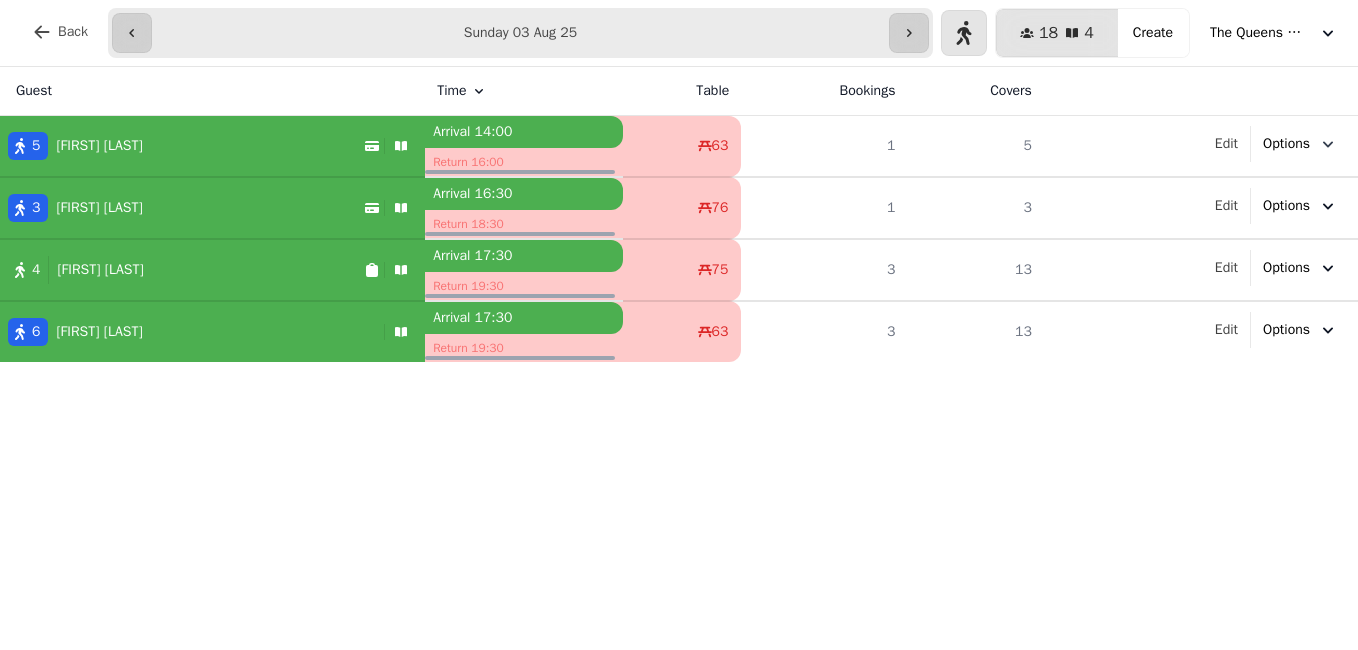 click 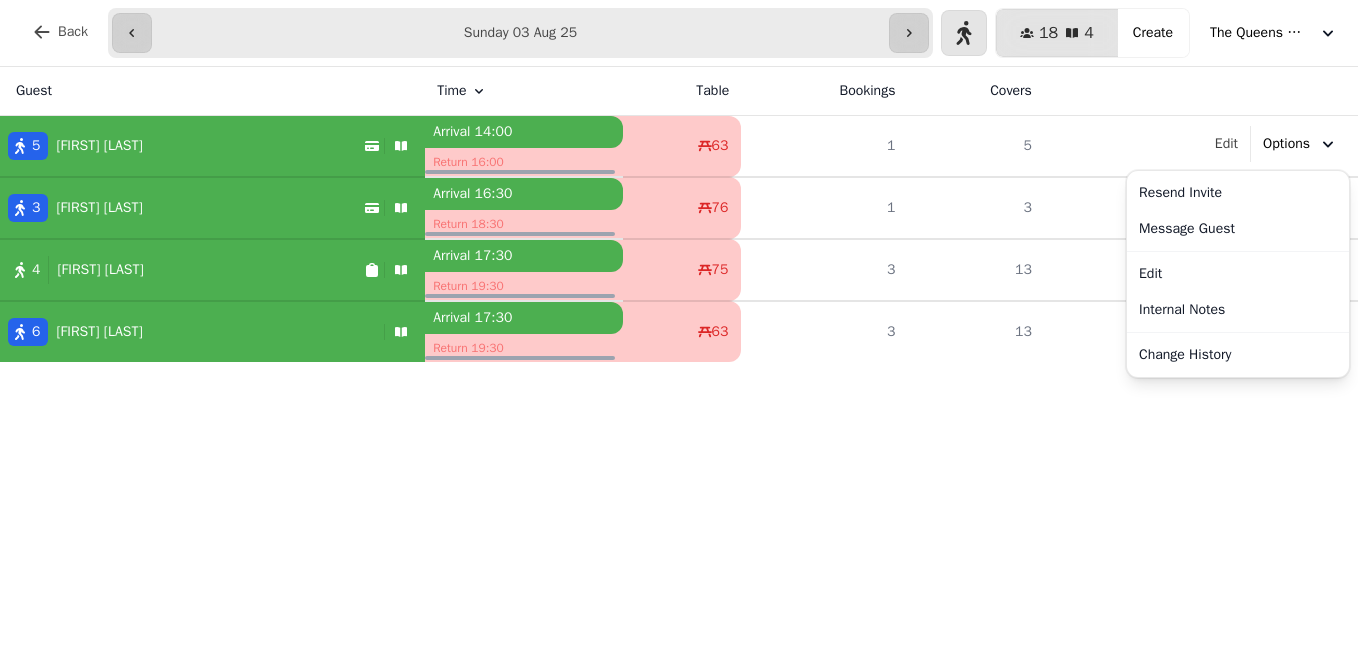 click on "Guest Time Table Bookings Covers [NUMBER] [FIRST] [LAST] Arrival [TIME] Return [TIME] [NUMBER] [NUMBER] [NUMBER] Edit Options Resend Invite Message Guest Edit Internal Notes Change History [NUMBER] [FIRST] [LAST] Arrival [TIME] Return [TIME] [NUMBER] [NUMBER] [NUMBER] Edit Options [NUMBER] [FIRST] [LAST] Arrival [TIME] Return [TIME] [NUMBER] [NUMBER] [NUMBER] Edit Options [NUMBER] [FIRST] [LAST] Arrival [TIME] Return [TIME] [NUMBER] [NUMBER] [NUMBER] Edit Options" at bounding box center [679, 358] 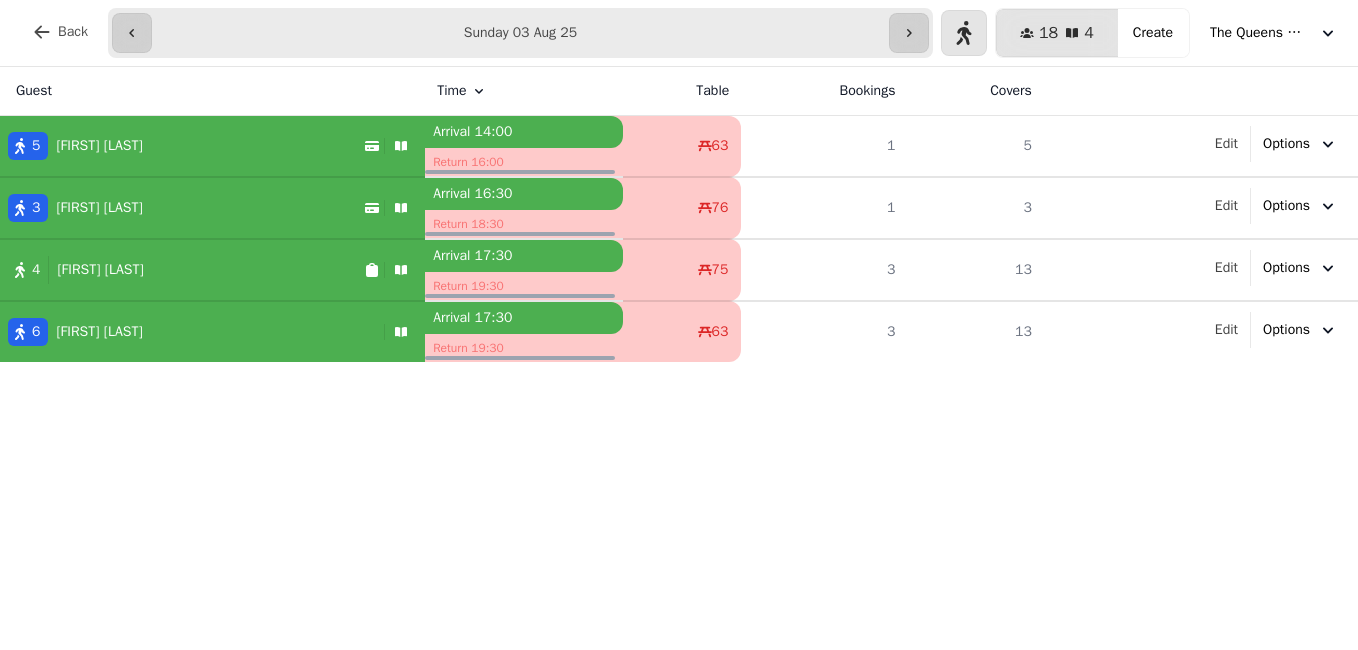 click on "[NUMBER] [FIRST] [LAST]" at bounding box center (182, 146) 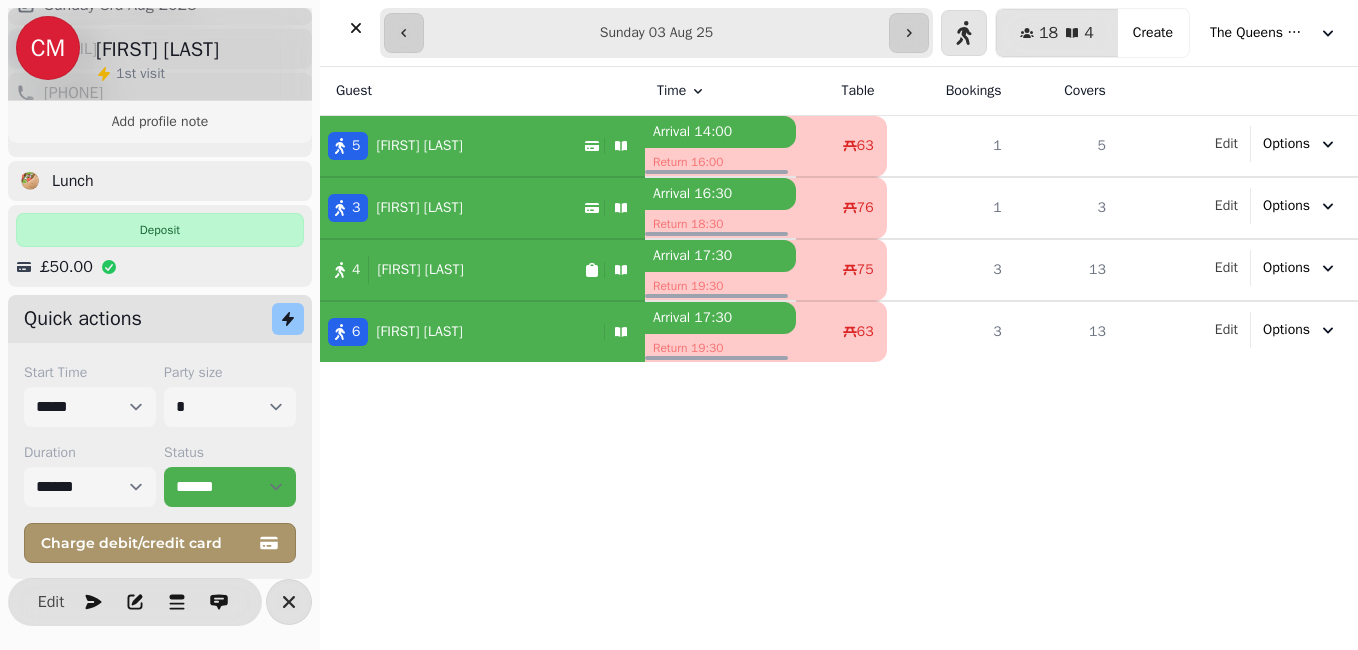 scroll, scrollTop: 211, scrollLeft: 0, axis: vertical 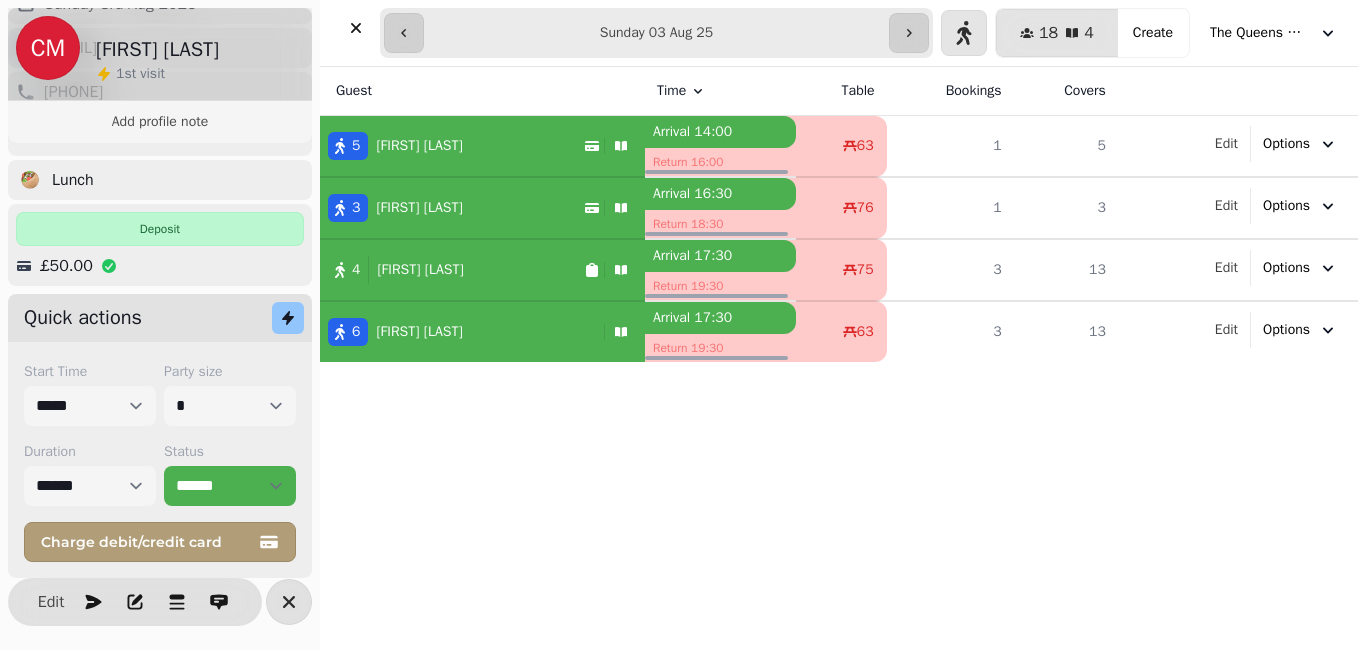 click on "Charge debit/credit card" at bounding box center [148, 542] 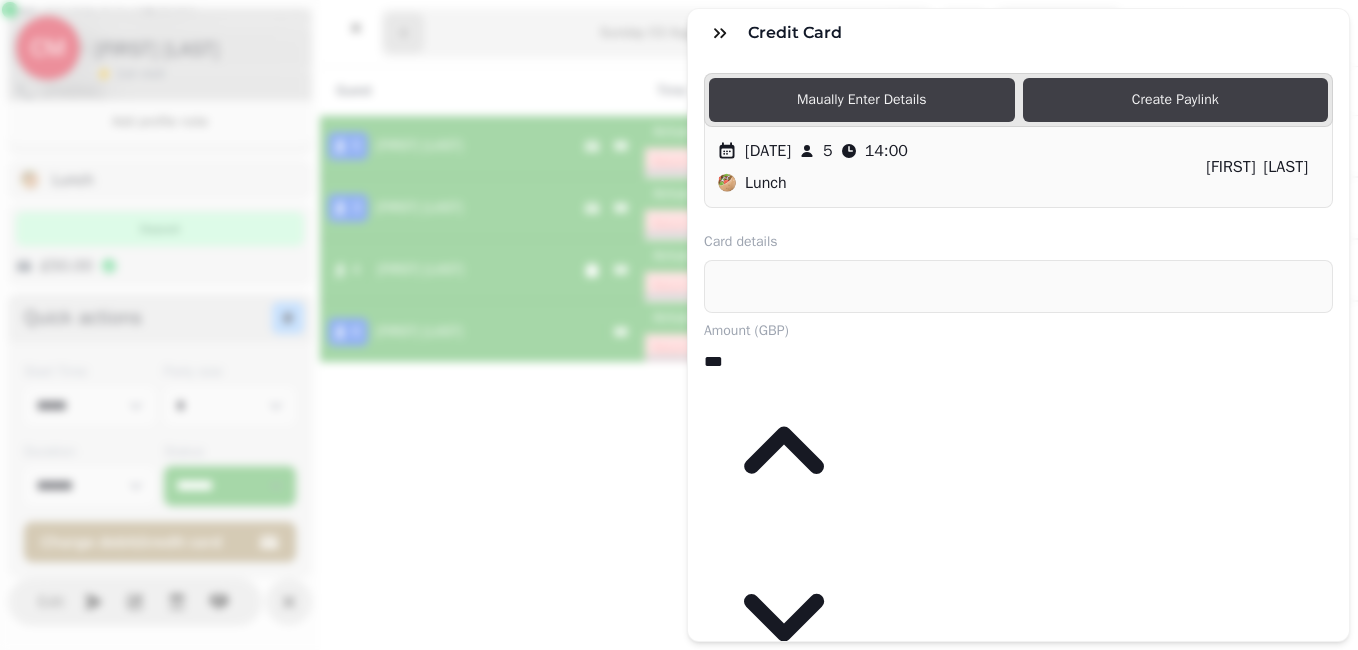 click on "Create Paylink" at bounding box center [1176, 100] 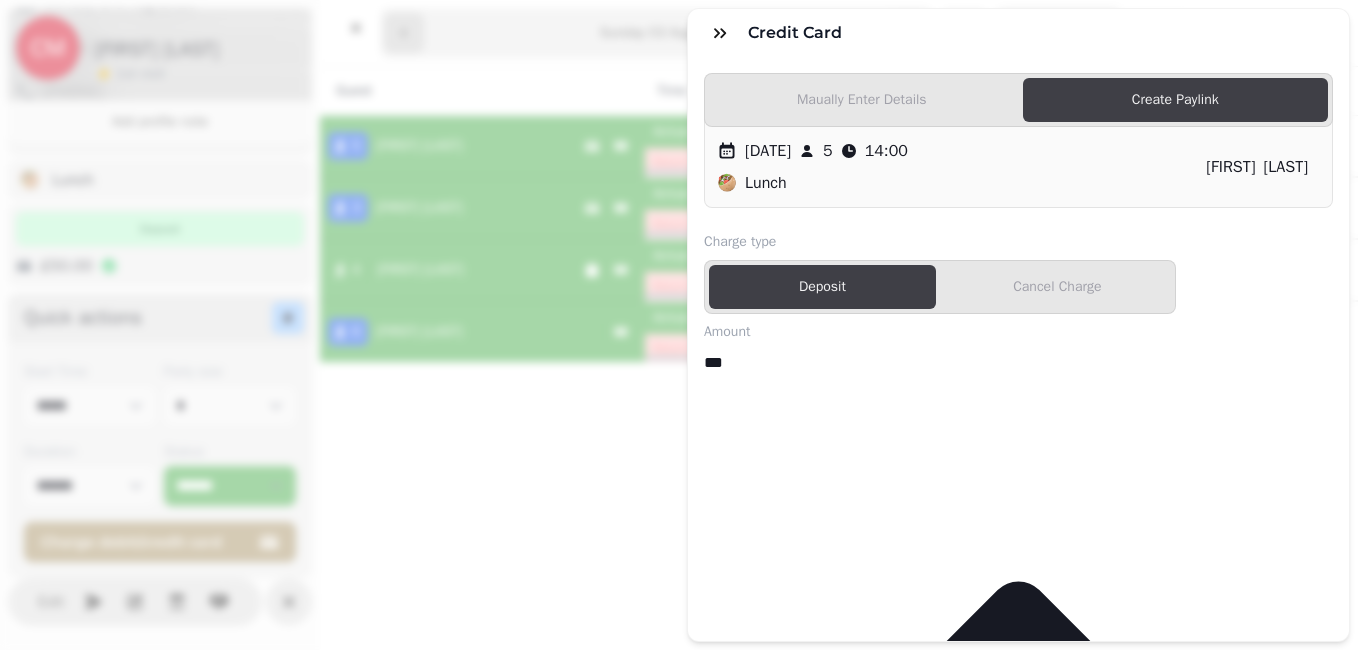 click on "Charge type Deposit Cancel Charge Amount *** Message (Extra information, customer facing) [EMAIL] ? Create" at bounding box center (679, 341) 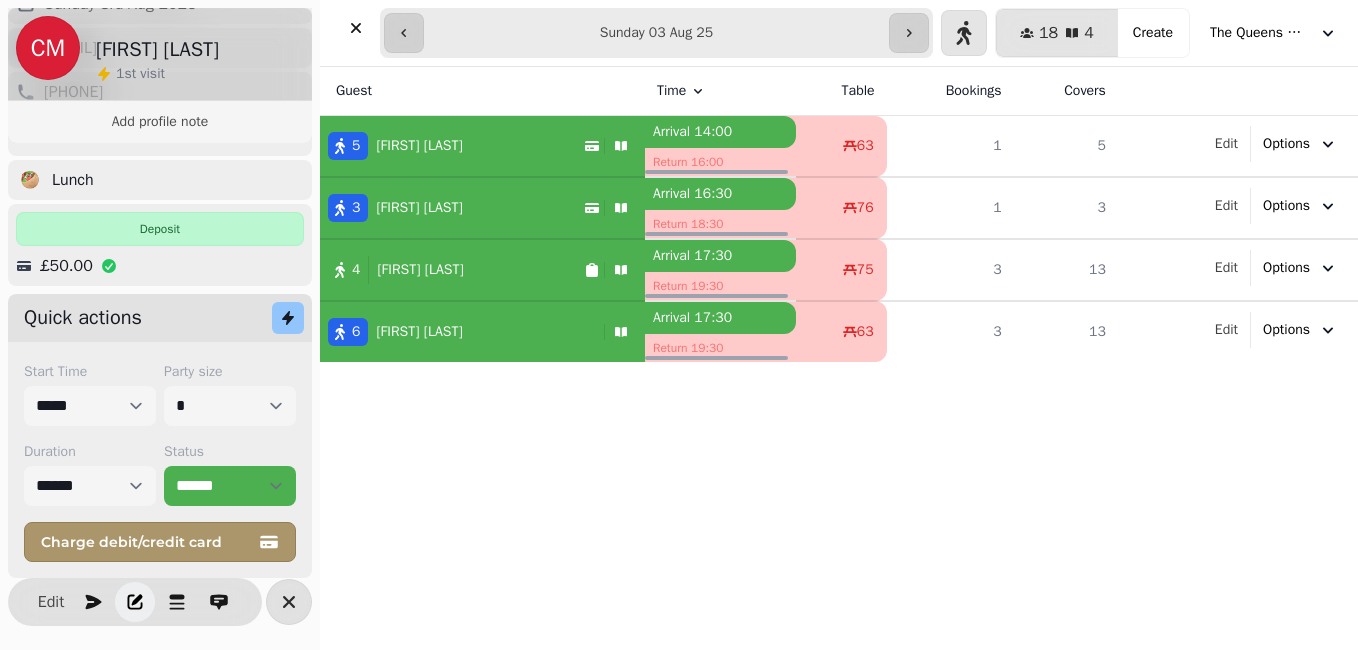 click 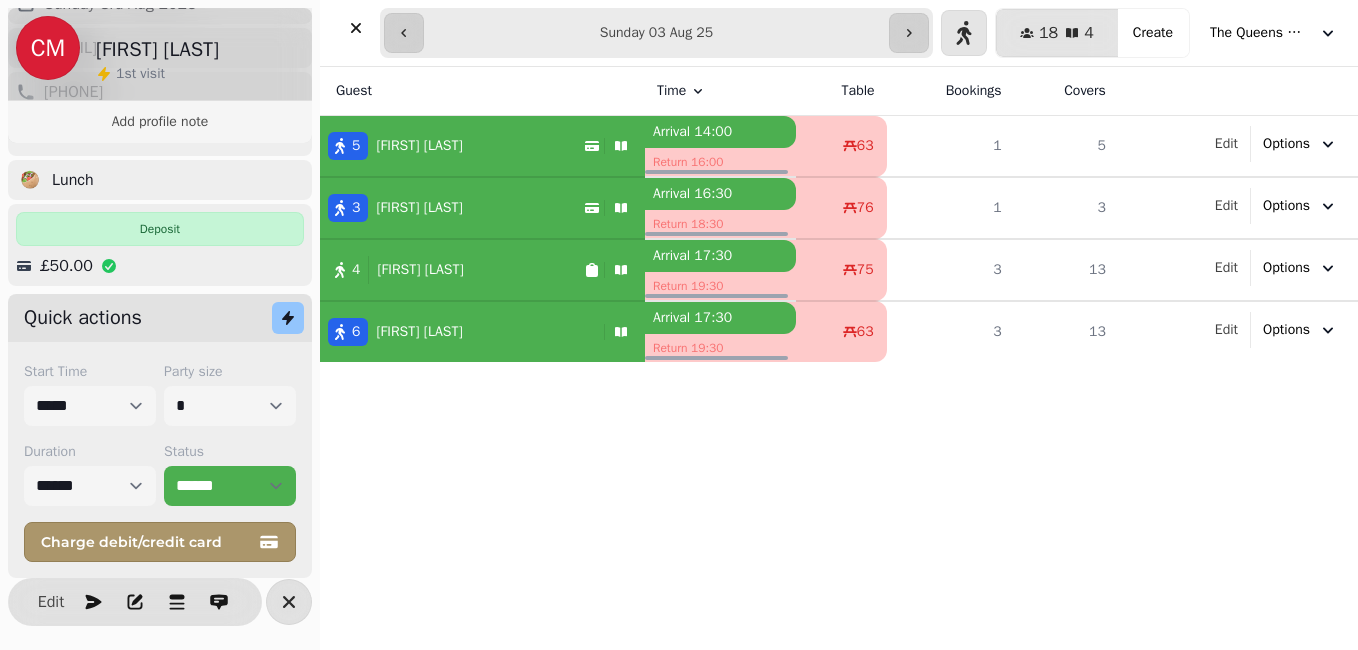 click on "Deposit" at bounding box center (160, 229) 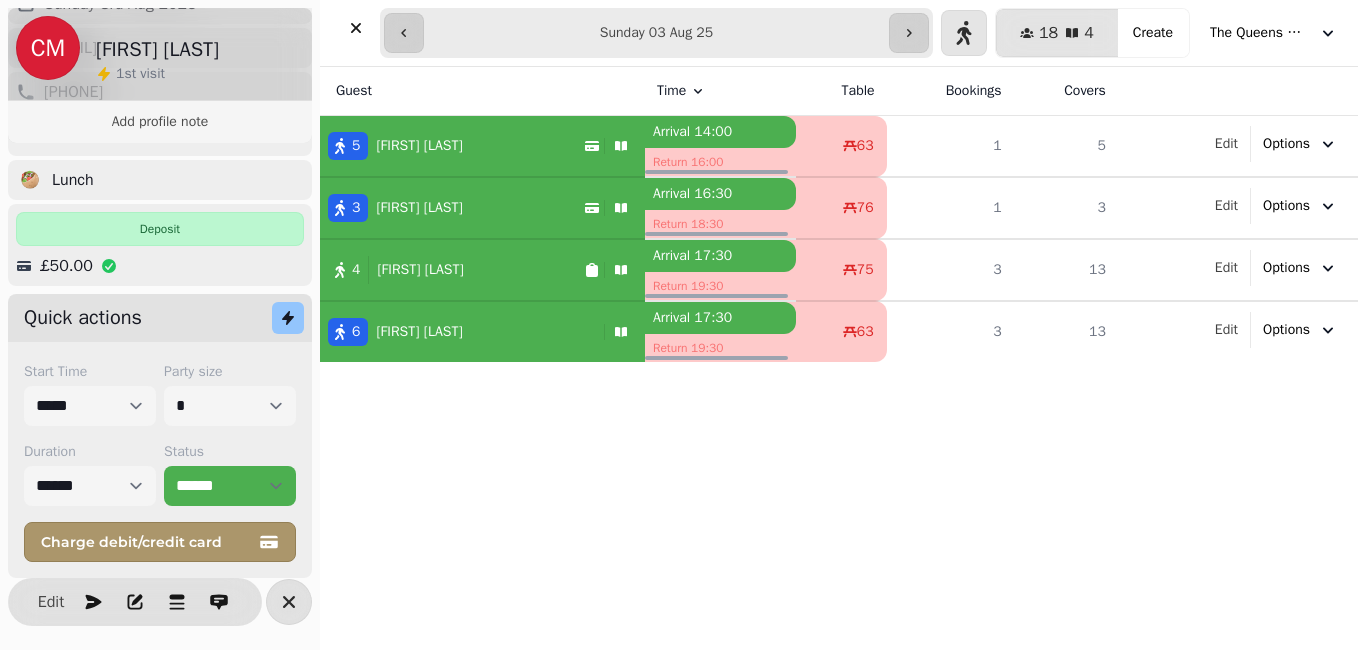 click on "1 st   visit" at bounding box center (157, 74) 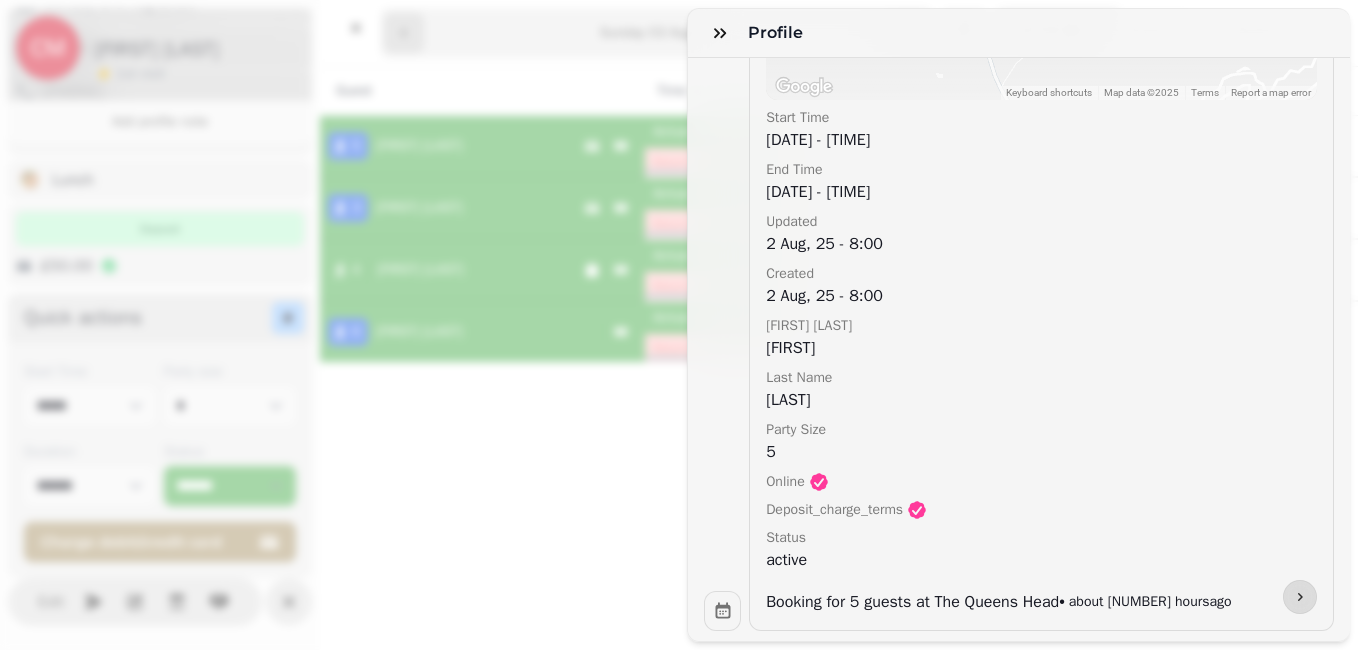 scroll, scrollTop: 952, scrollLeft: 0, axis: vertical 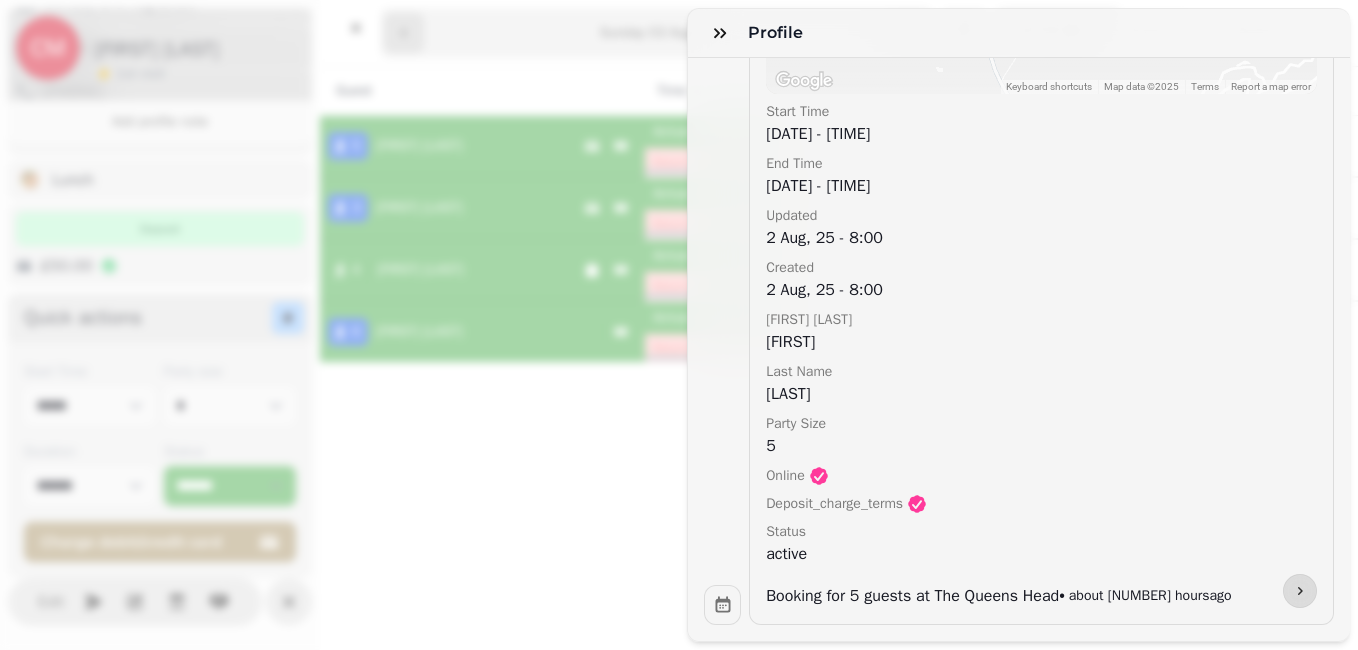 click 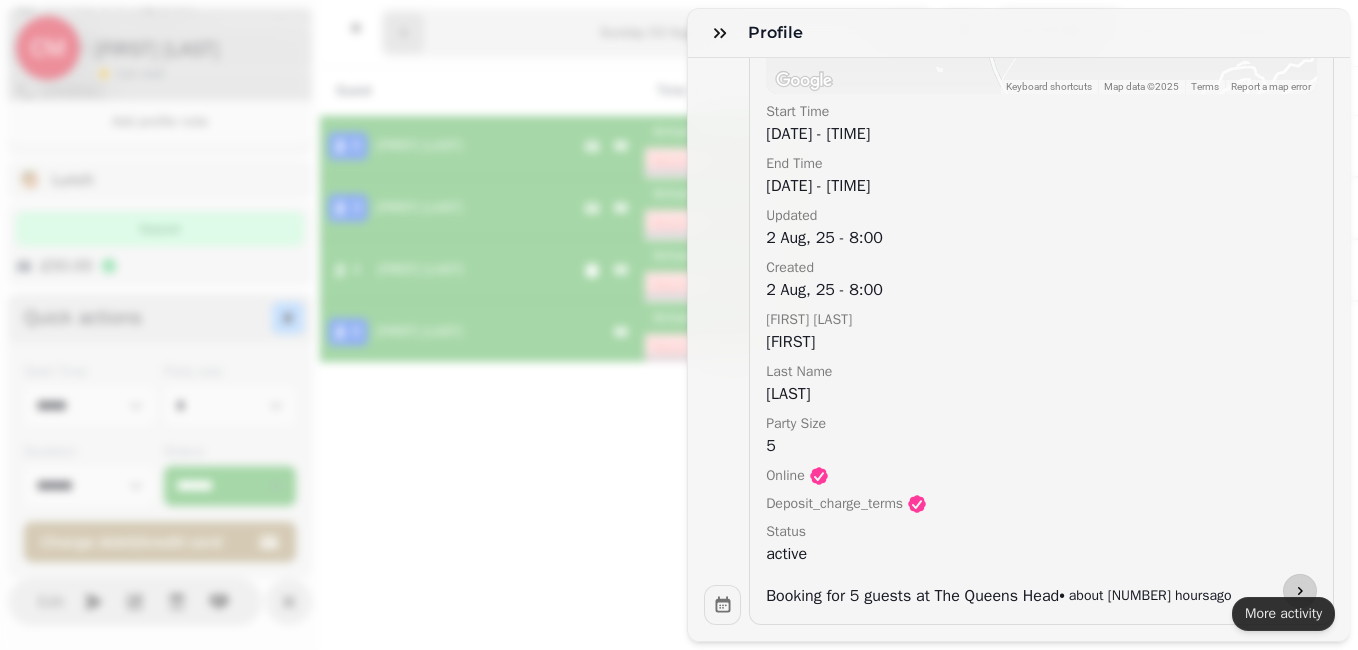 click 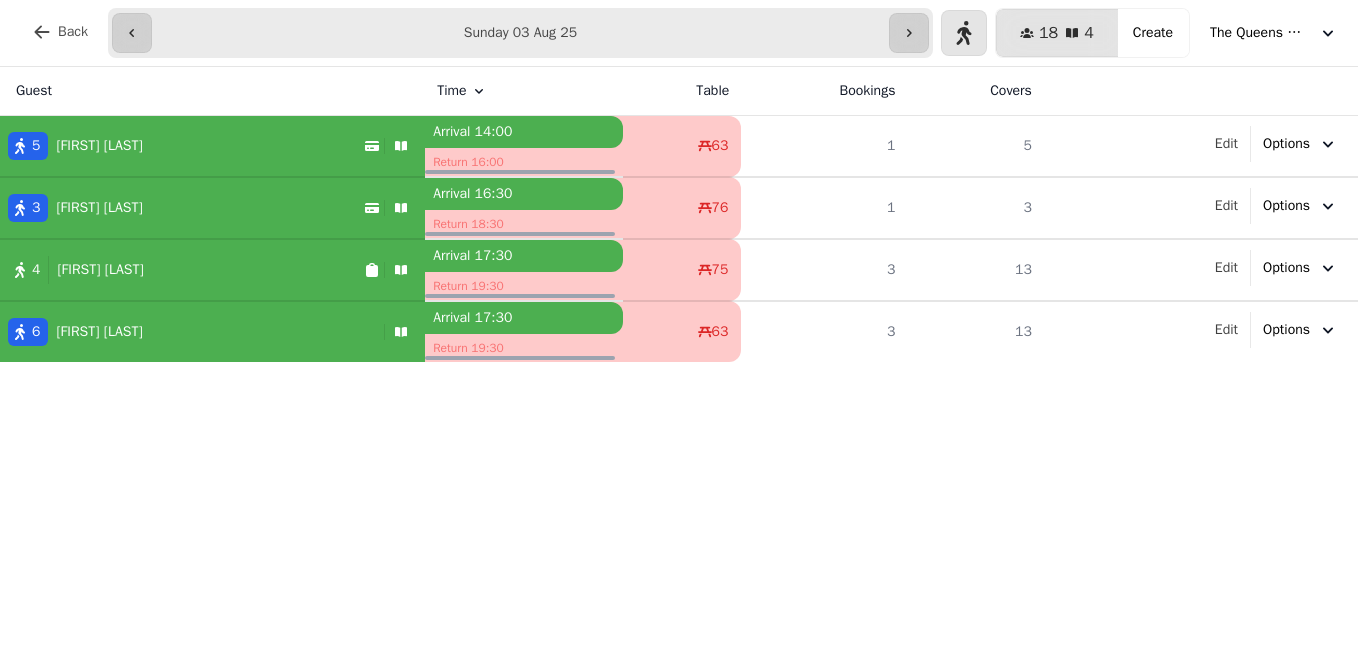 click on "[NUMBER] [FIRST] [LAST]" at bounding box center (182, 146) 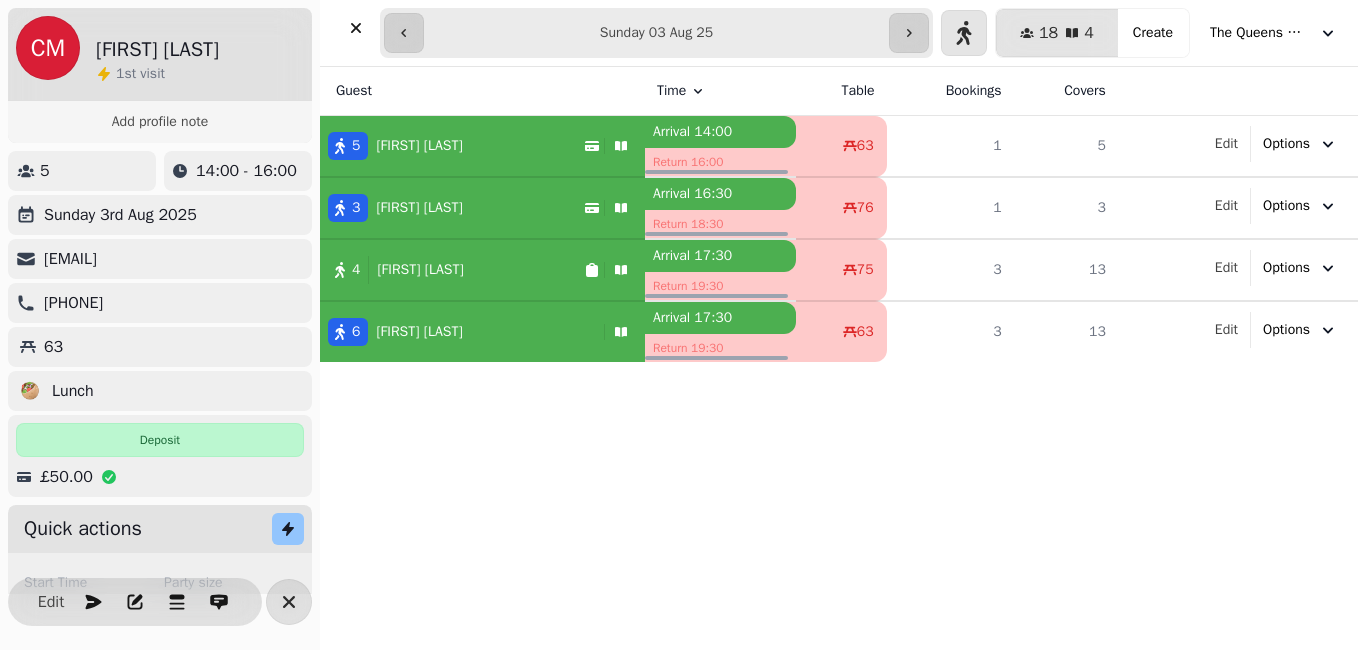 drag, startPoint x: 1287, startPoint y: 545, endPoint x: 504, endPoint y: 540, distance: 783.016 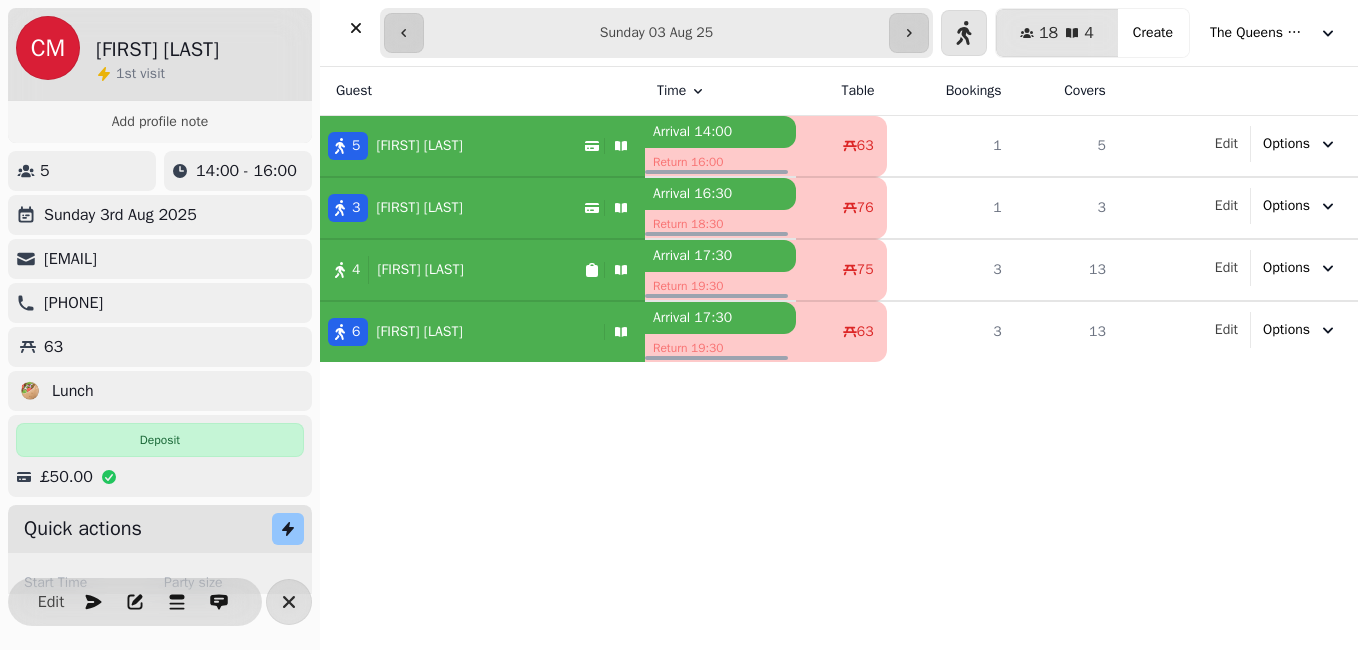 click on "Deposit" at bounding box center [160, 440] 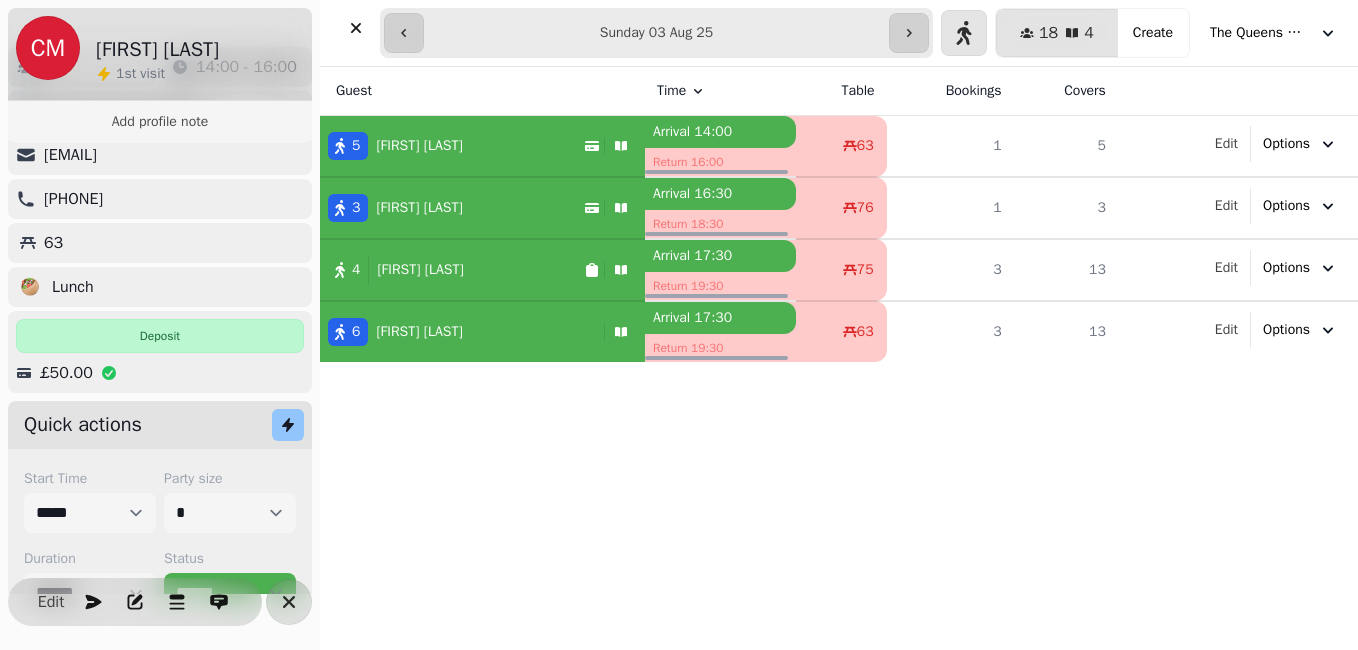 scroll, scrollTop: 211, scrollLeft: 0, axis: vertical 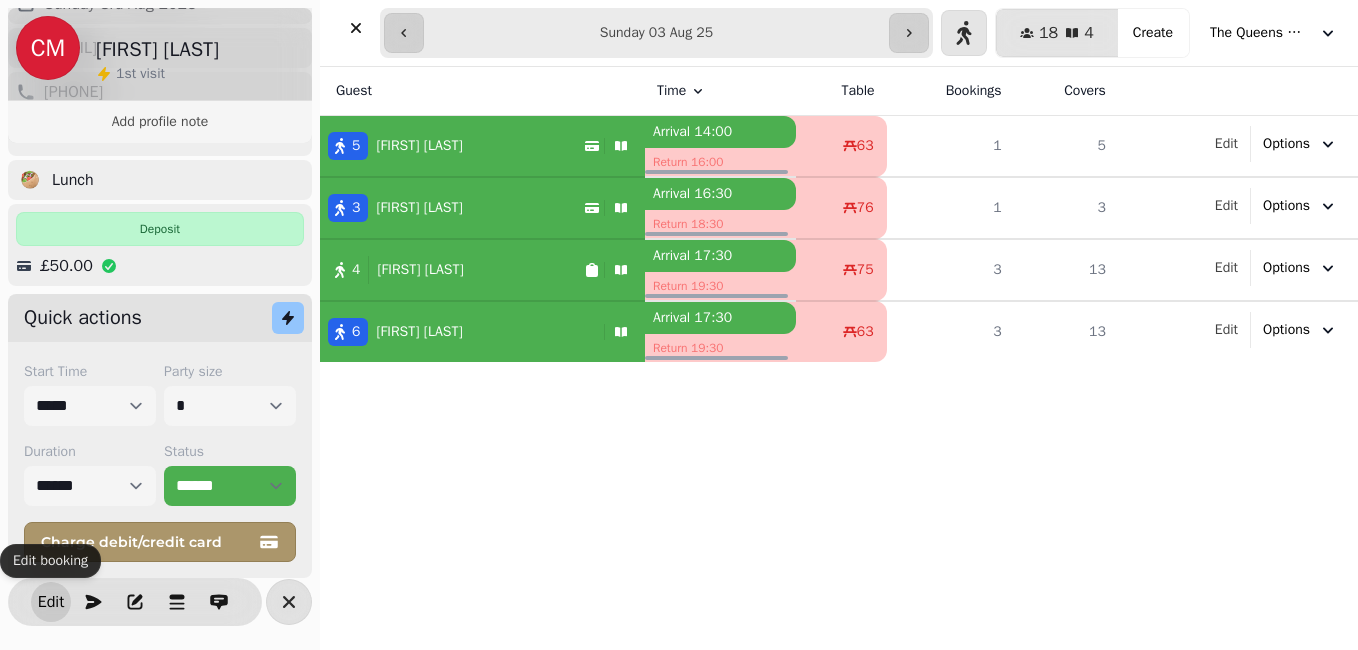 click on "Edit" at bounding box center [51, 602] 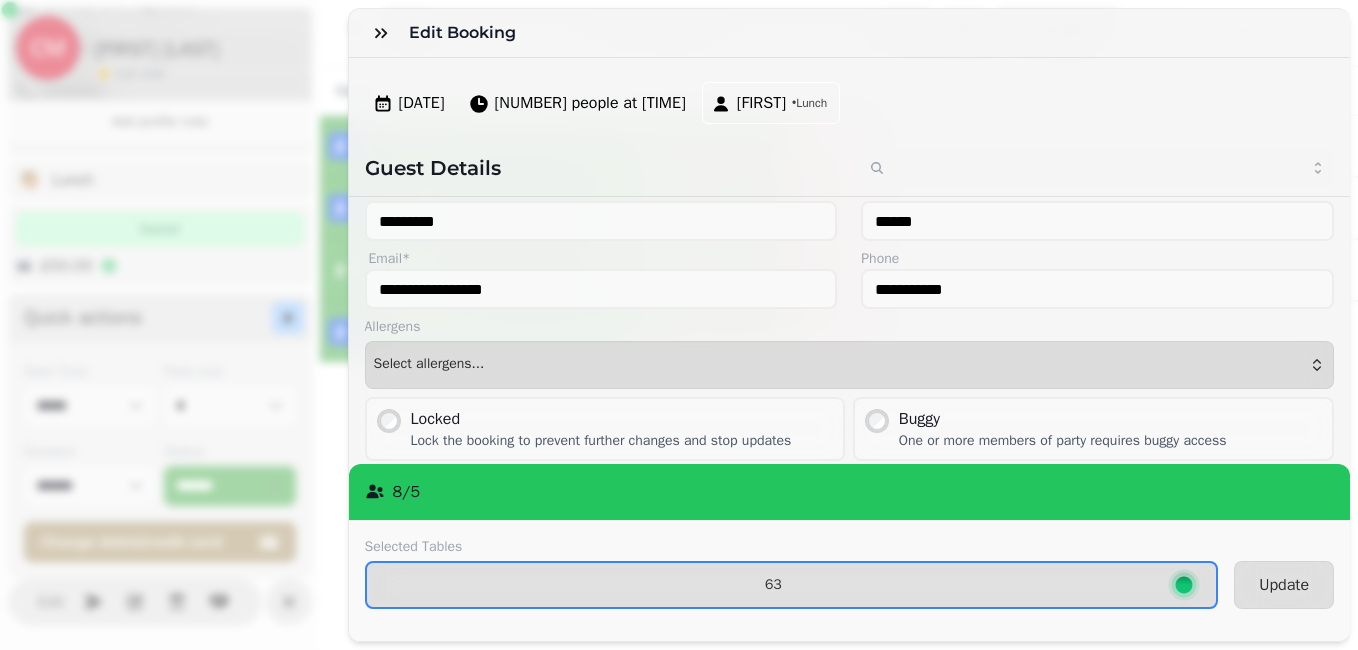 scroll, scrollTop: 0, scrollLeft: 0, axis: both 